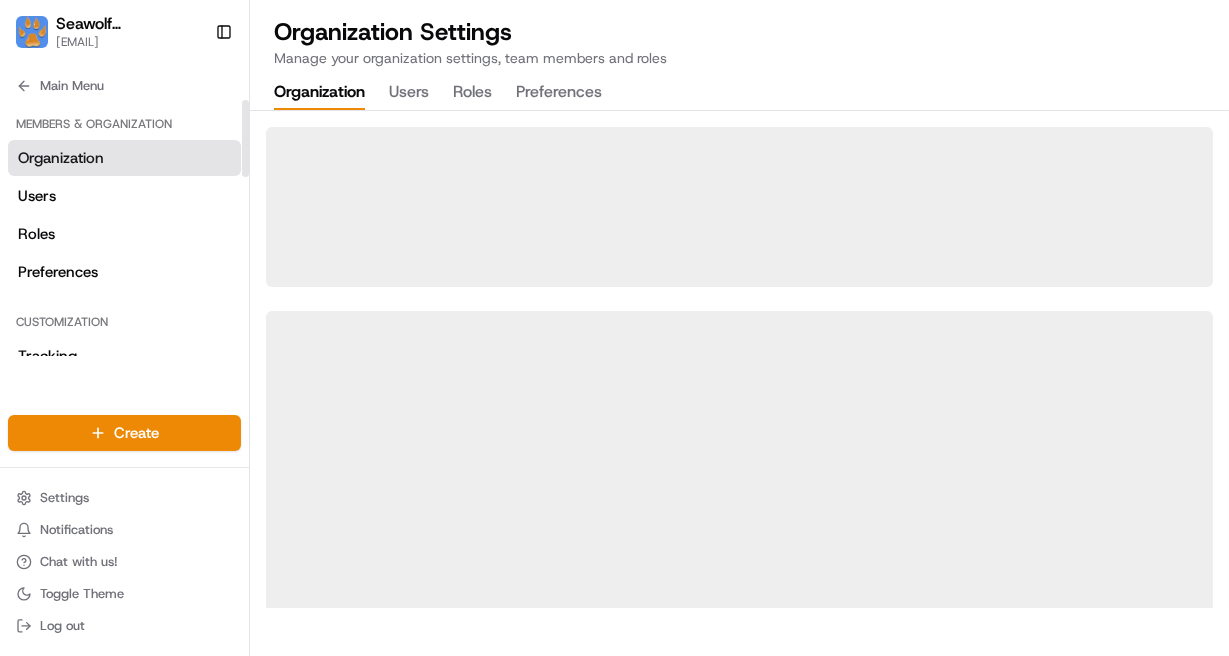 scroll, scrollTop: 0, scrollLeft: 0, axis: both 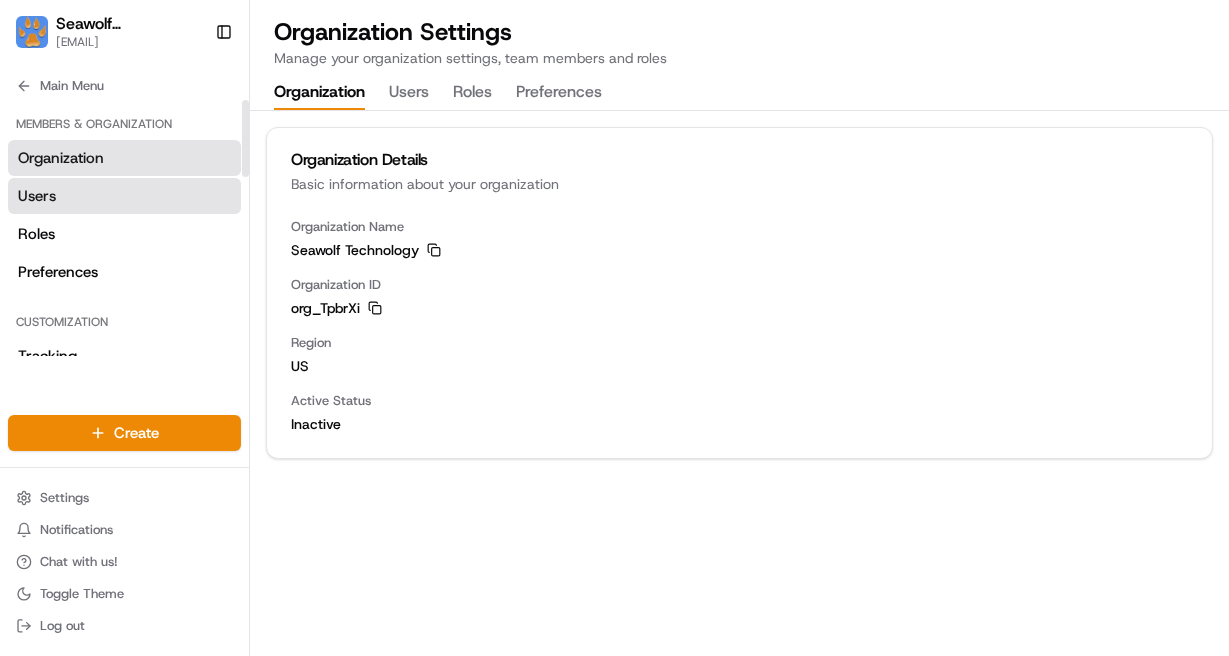 click on "Users" at bounding box center (124, 196) 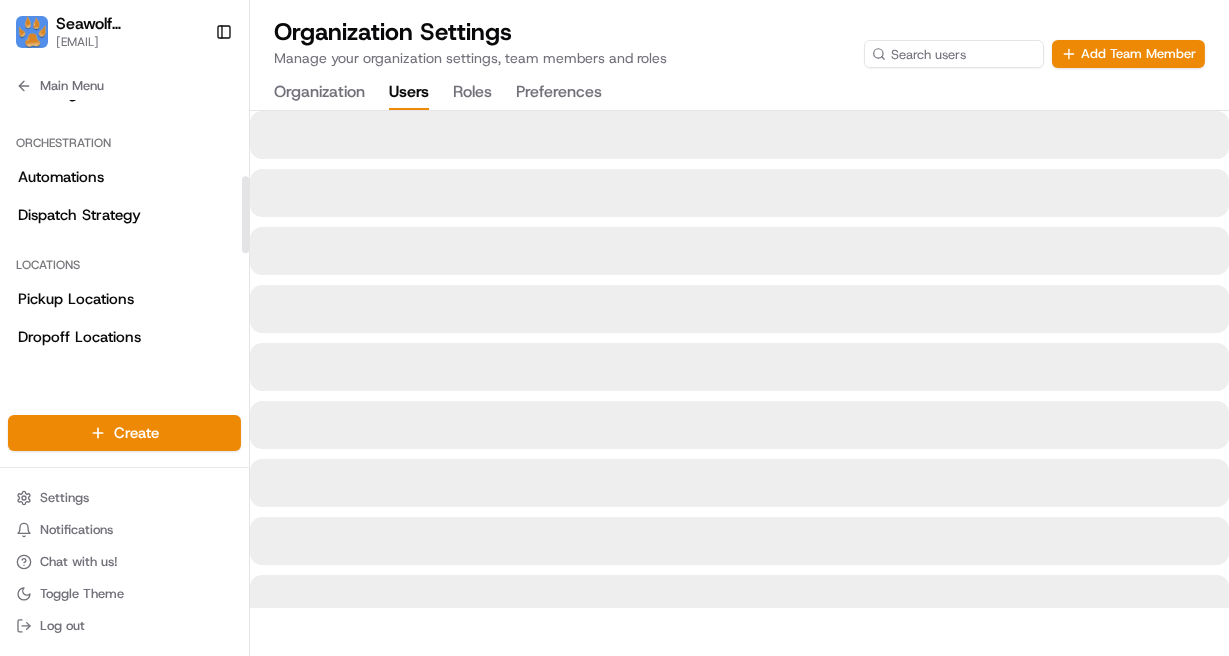 scroll, scrollTop: 272, scrollLeft: 0, axis: vertical 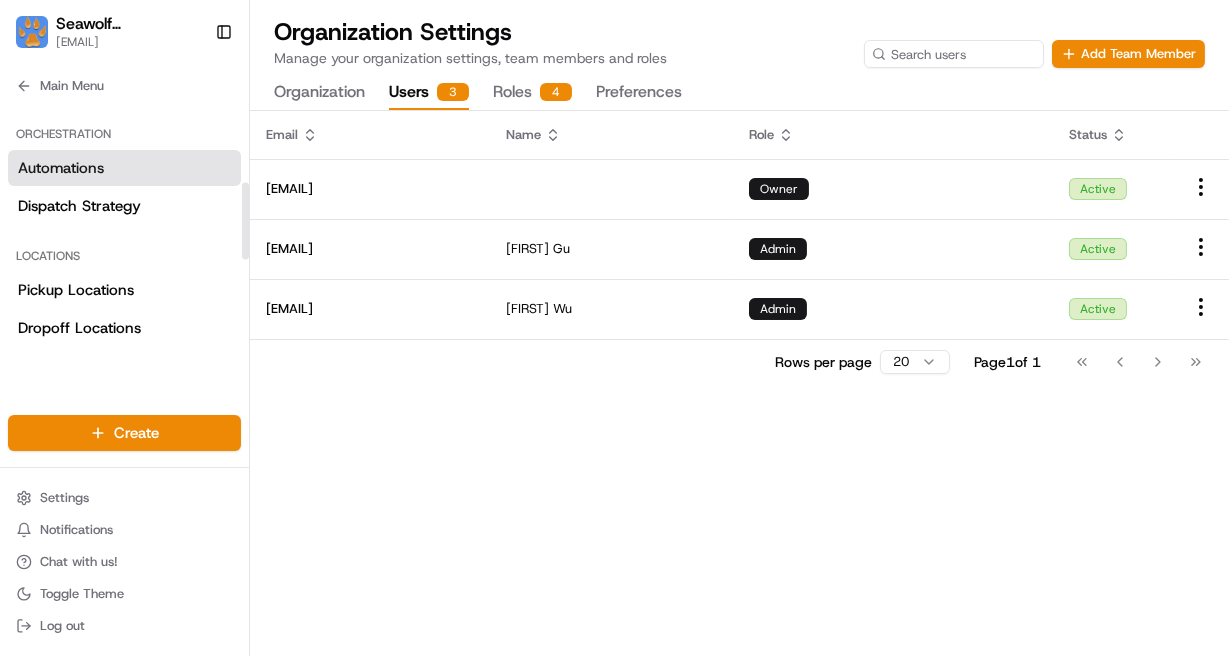 click on "Automations" at bounding box center (61, 168) 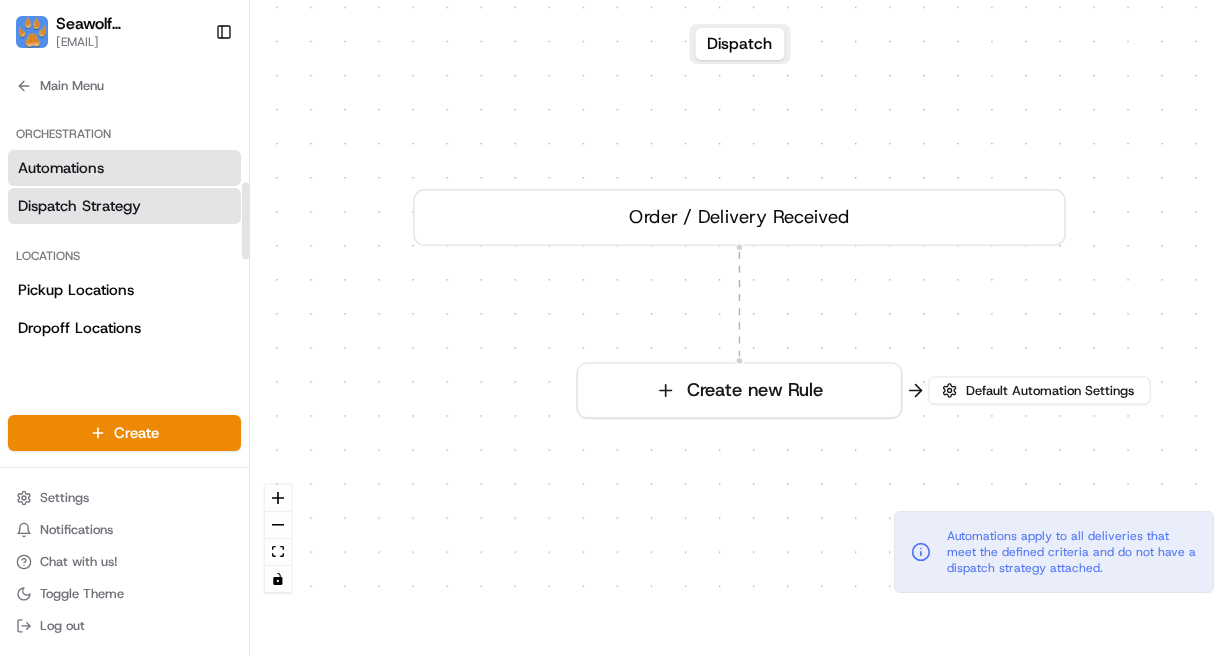 click on "Dispatch Strategy" at bounding box center (79, 206) 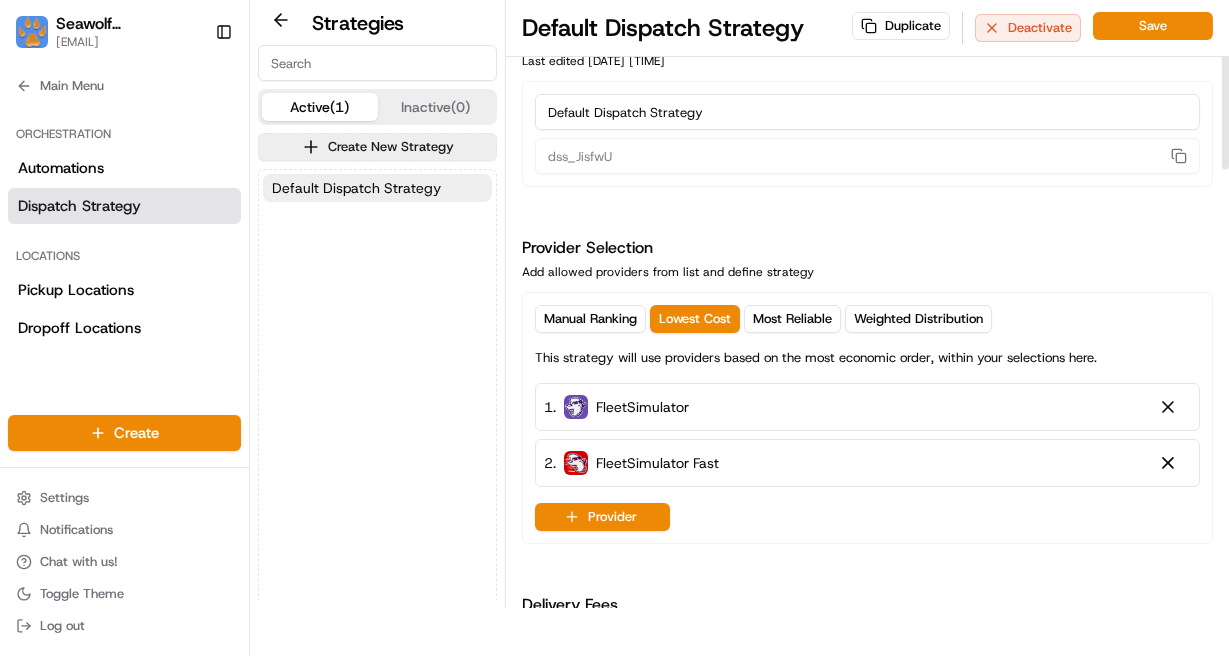 scroll, scrollTop: 78, scrollLeft: 0, axis: vertical 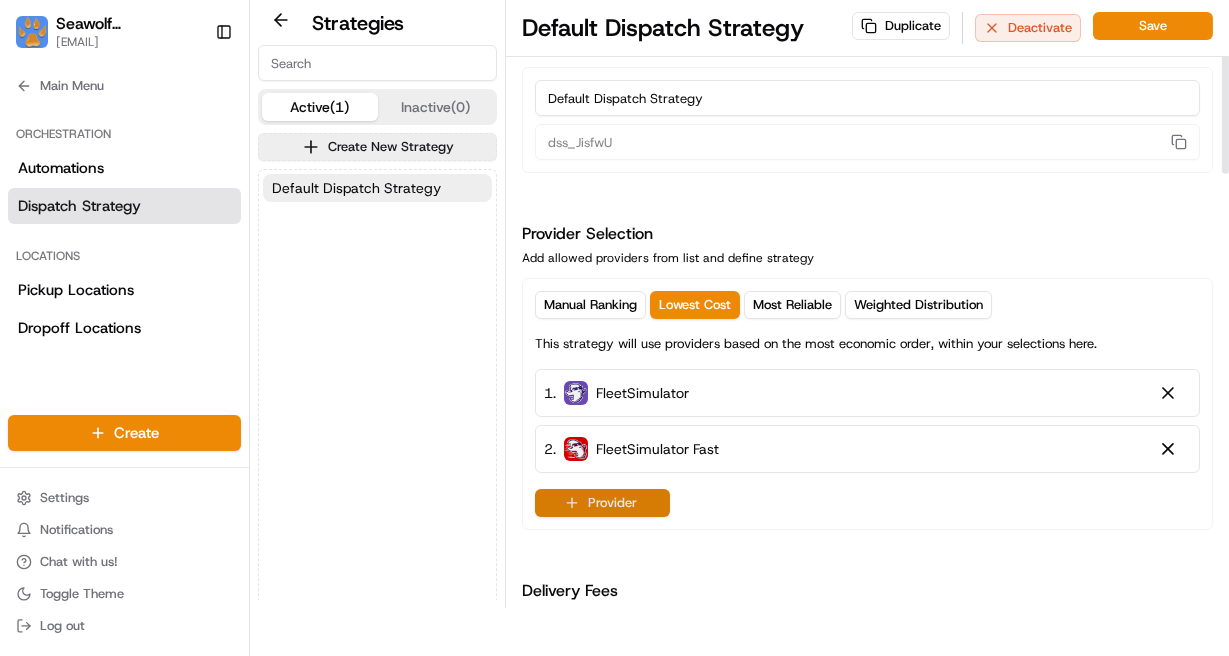 click 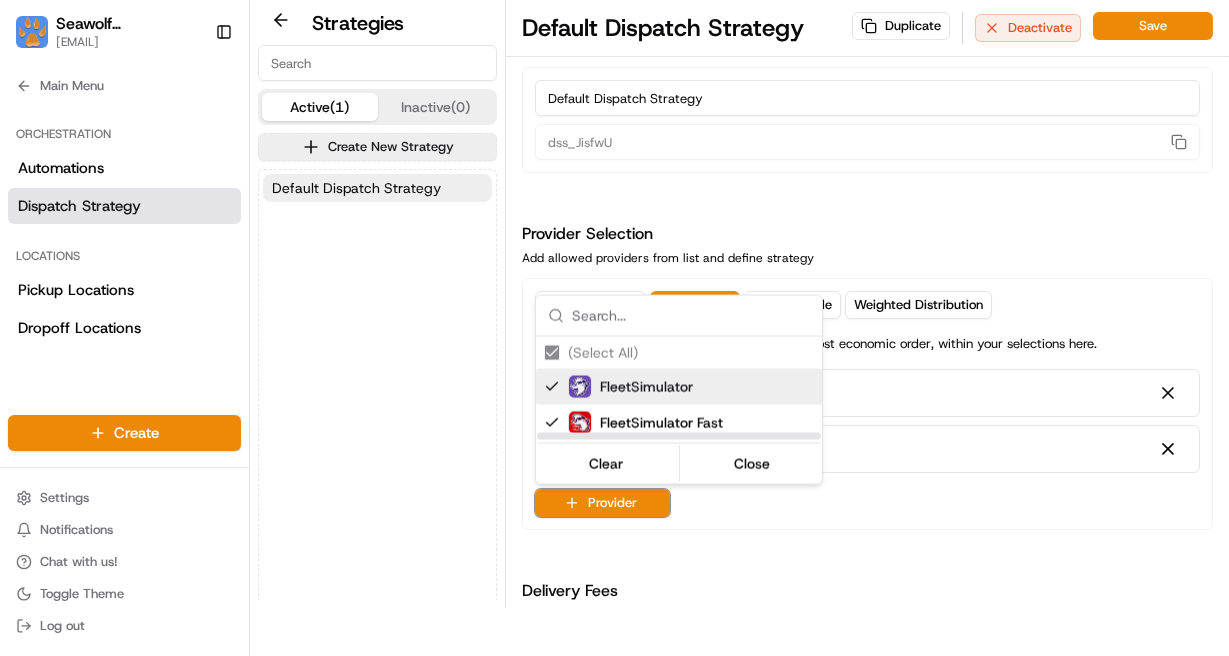 click on "To start dispatching deliveries, please add your payment information. Add Billing Info [BRAND] [EMAIL] Toggle Sidebar Orders Deliveries Providers [BRAND] Analytics Favorites Main Menu Members & Organization Organization Users Roles Preferences Customization Tracking Orchestration Automations Dispatch Strategy Locations Pickup Locations Dropoff Locations Billing Billing Refund Requests Integrations Notification Triggers Webhooks API Keys Request Logs Create Settings Notifications Chat with us! Toggle Theme Log out Strategies Active (1) Inactive (0) Create New Strategy Default Dispatch Strategy Default Dispatch Strategy Duplicate Deactivate Save Strategy Info Last edited [DATE] [TIME] Default Dispatch Strategy dss_JisfwU Provider Selection Add allowed providers from list and define strategy Manual Ranking Lowest Cost Most Reliable Weighted Distribution This strategy will use providers based on the most economic order, within your selections here. 1 . 2 ." at bounding box center (614, 280) 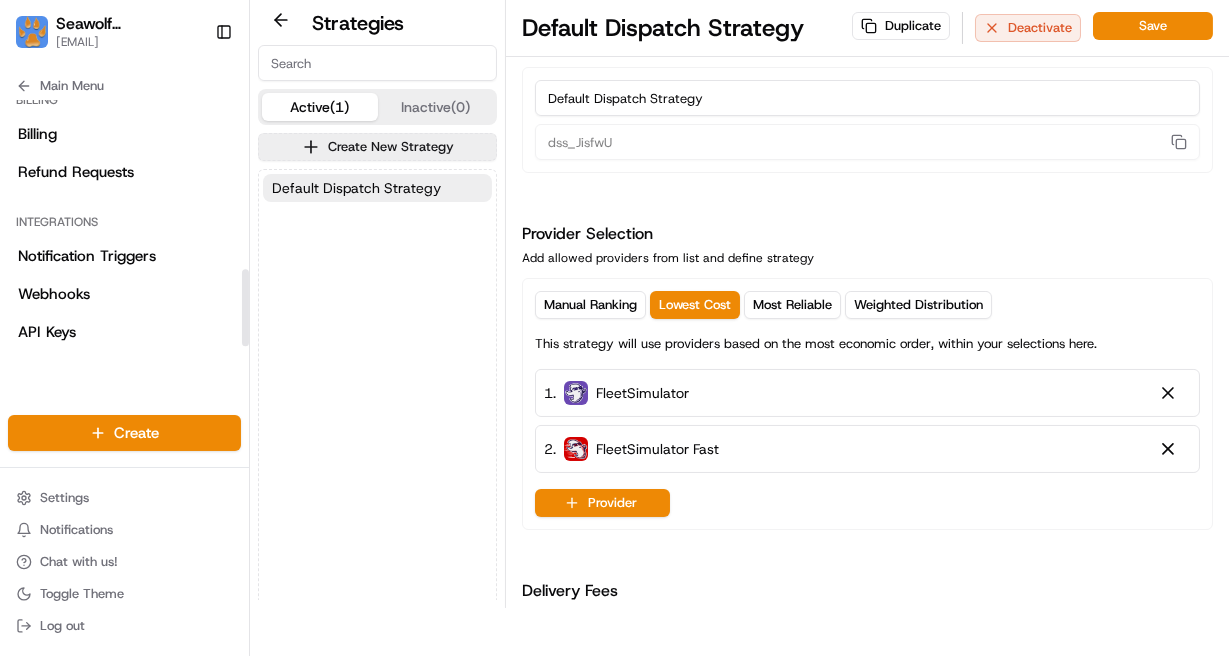 scroll, scrollTop: 559, scrollLeft: 0, axis: vertical 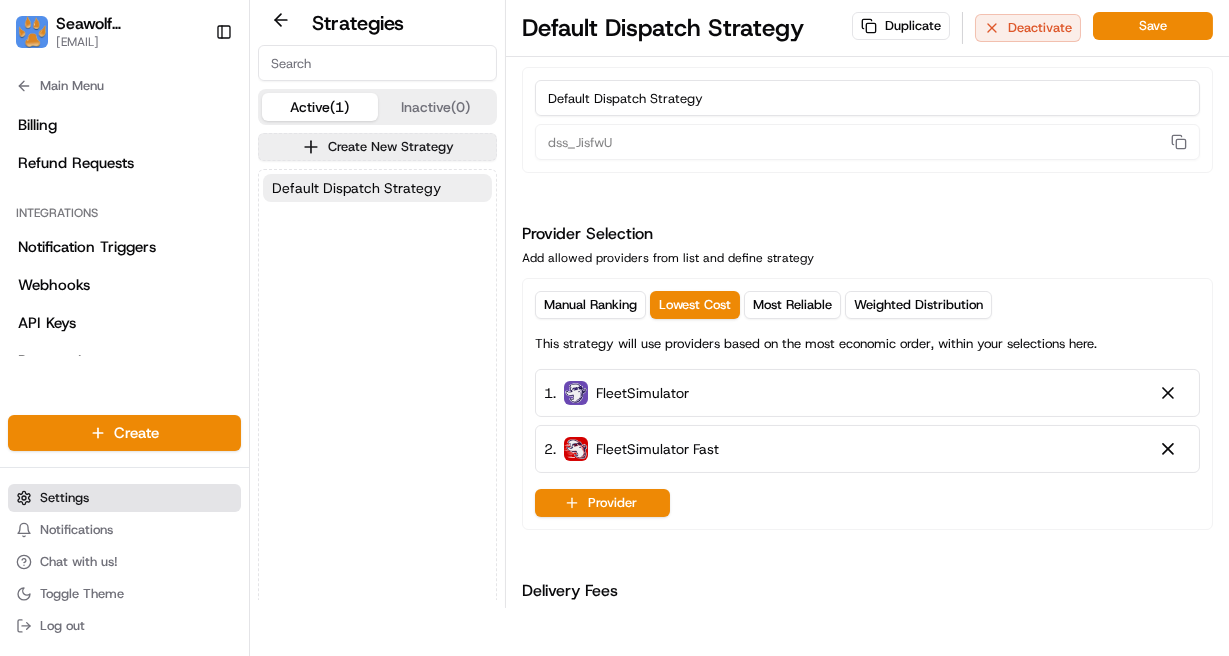 click on "Settings" at bounding box center [124, 498] 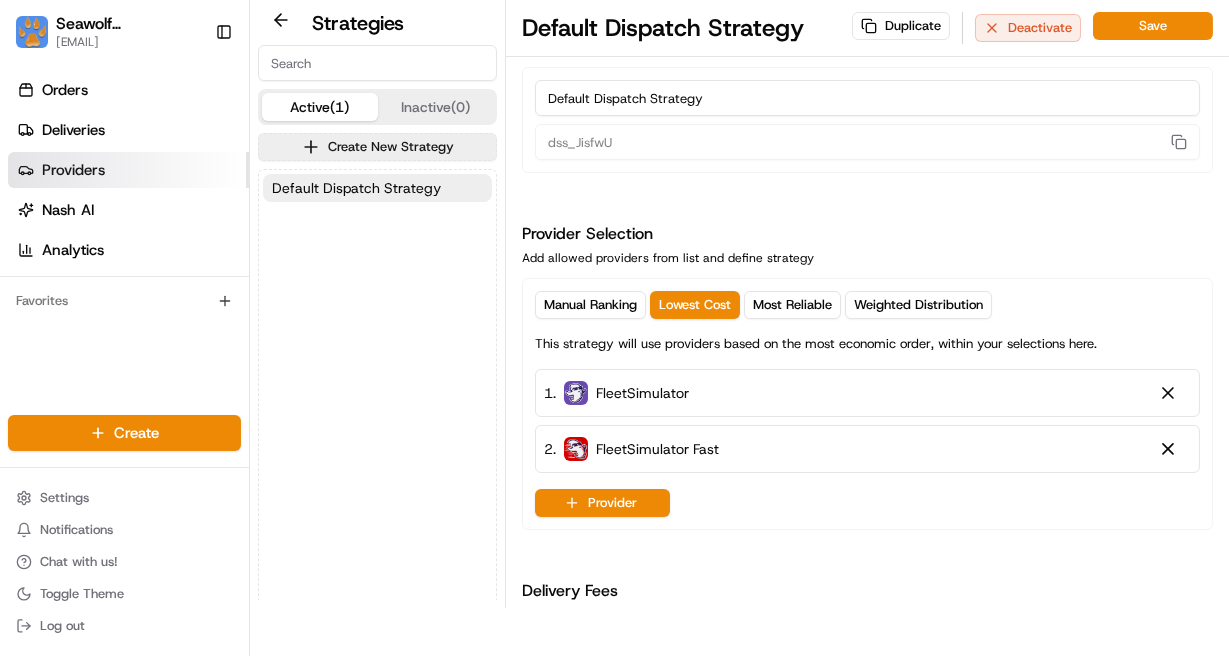 click on "Providers" at bounding box center (73, 170) 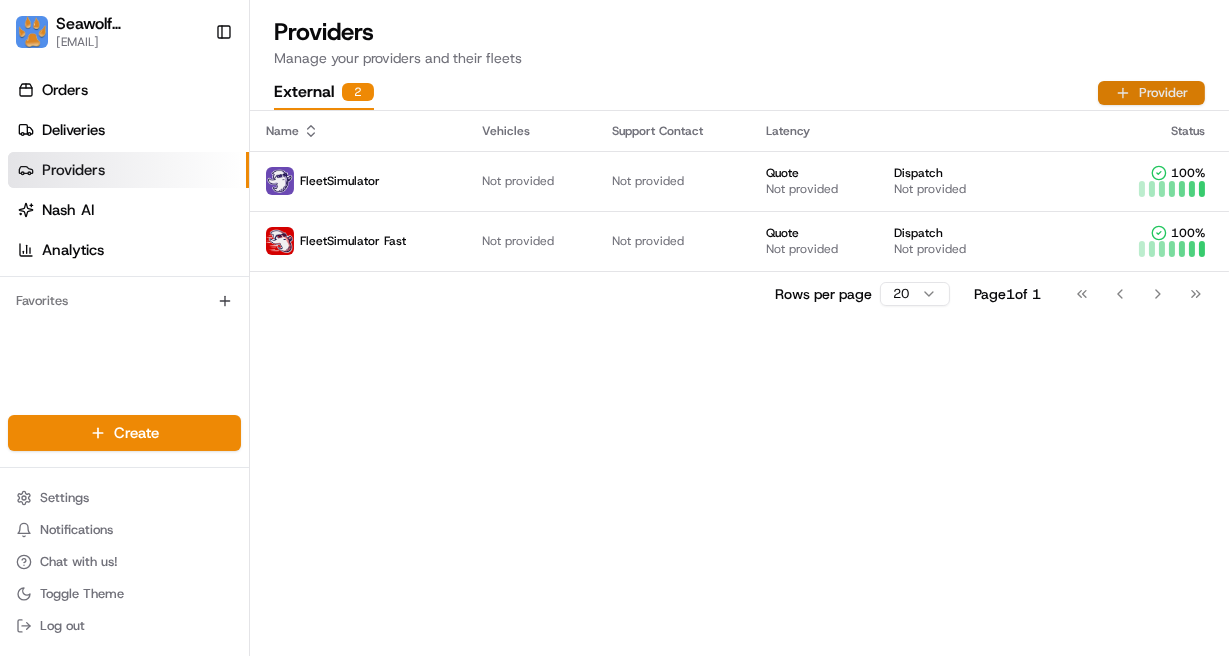 click on "Provider" at bounding box center (1151, 93) 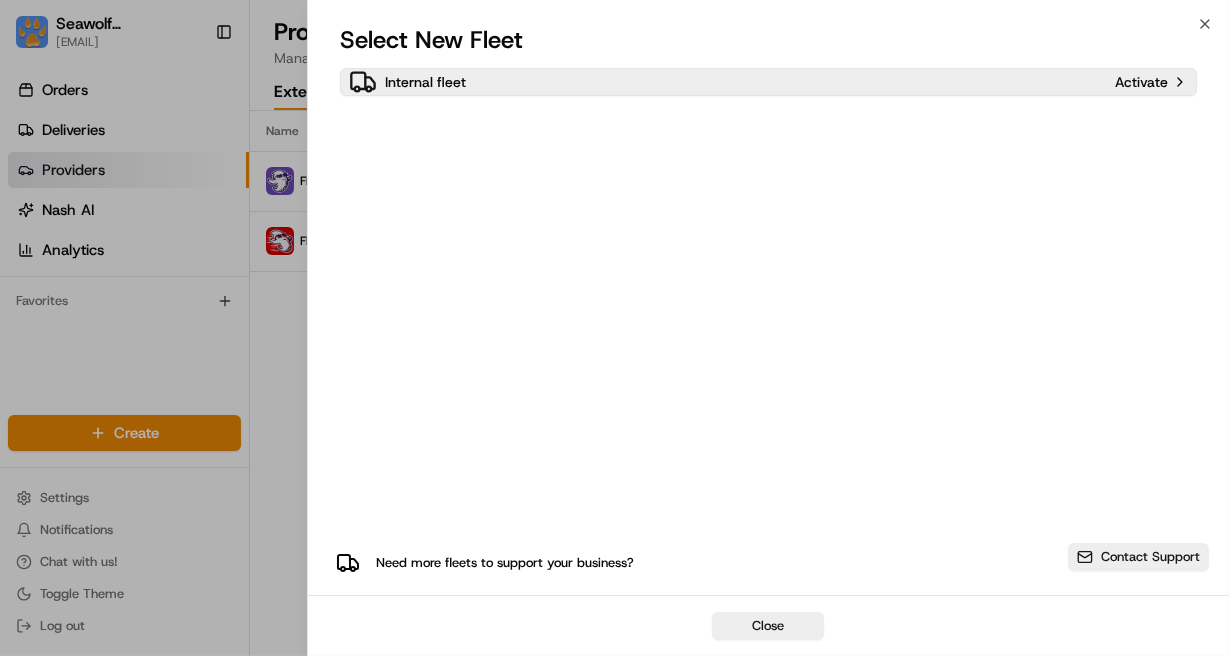 click on "Internal fleet" at bounding box center (728, 82) 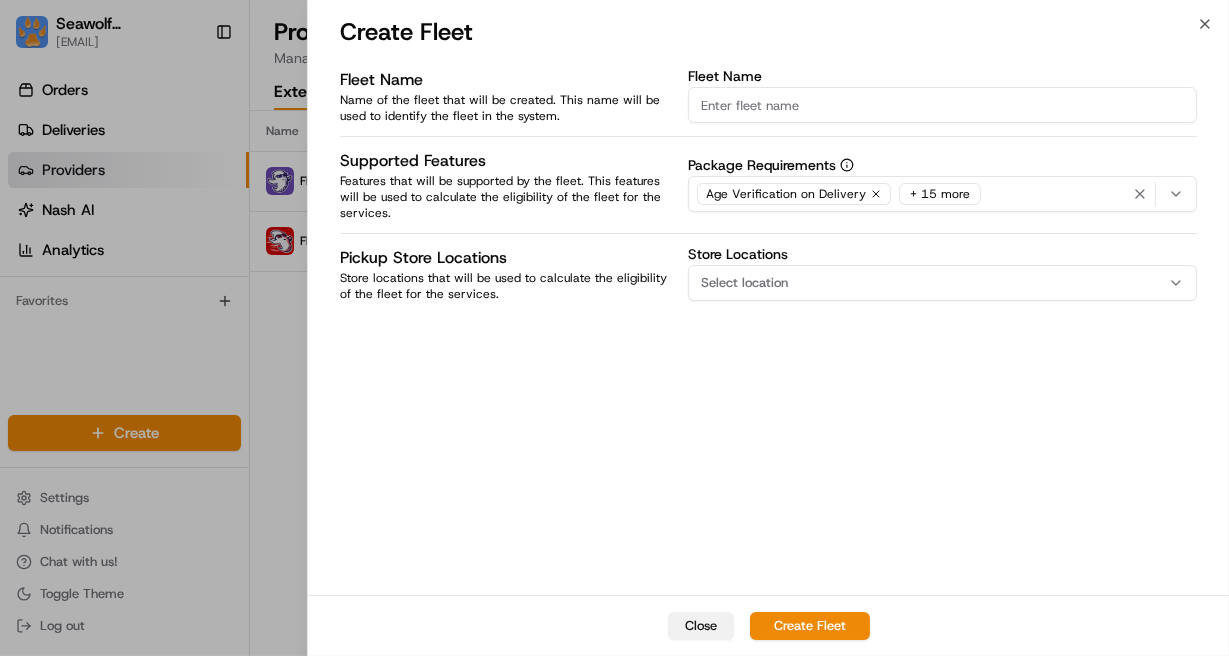 click on "Close" at bounding box center (701, 626) 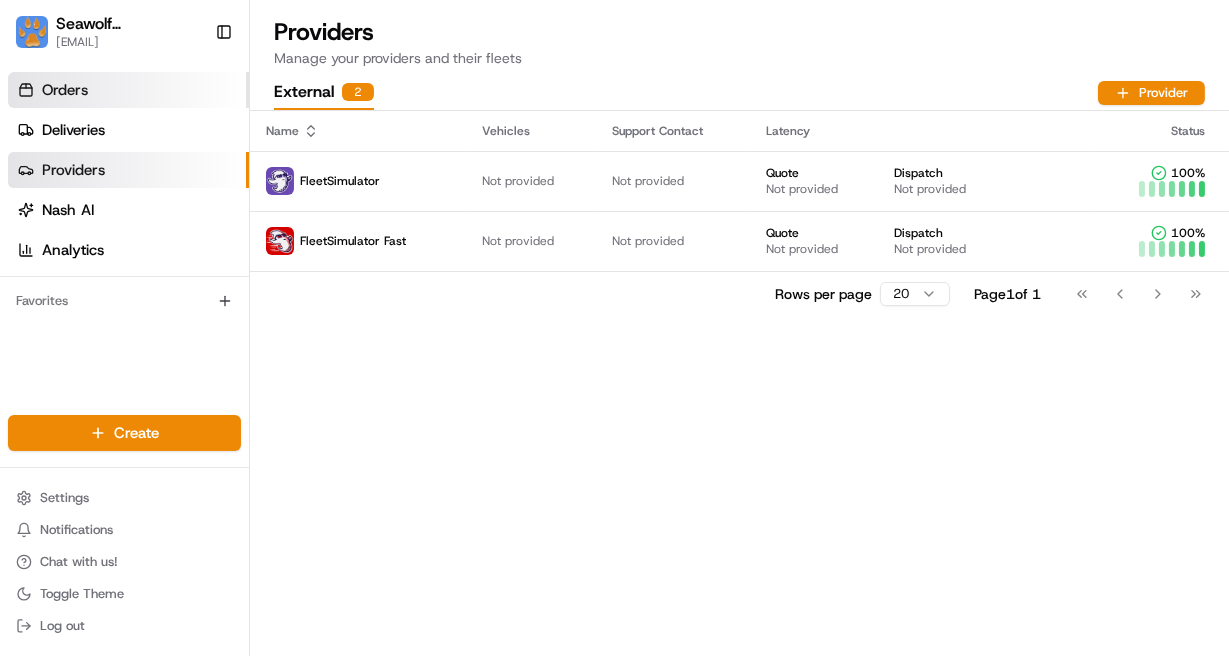 click on "Orders" at bounding box center [65, 90] 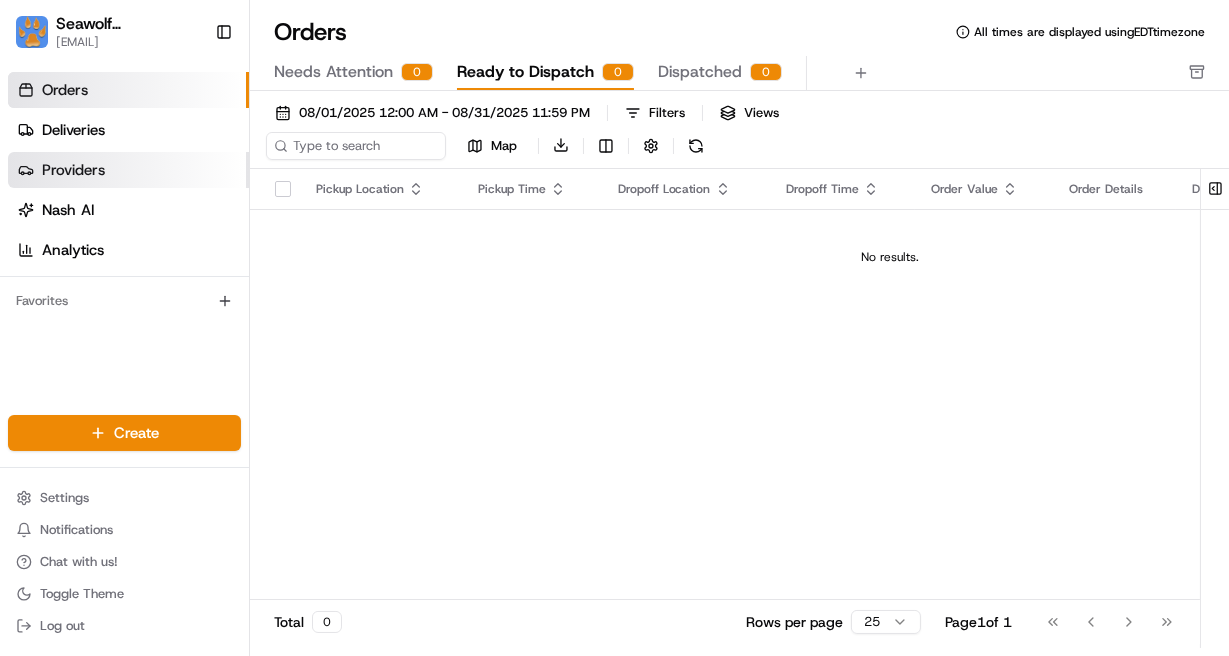 click on "Providers" at bounding box center [73, 170] 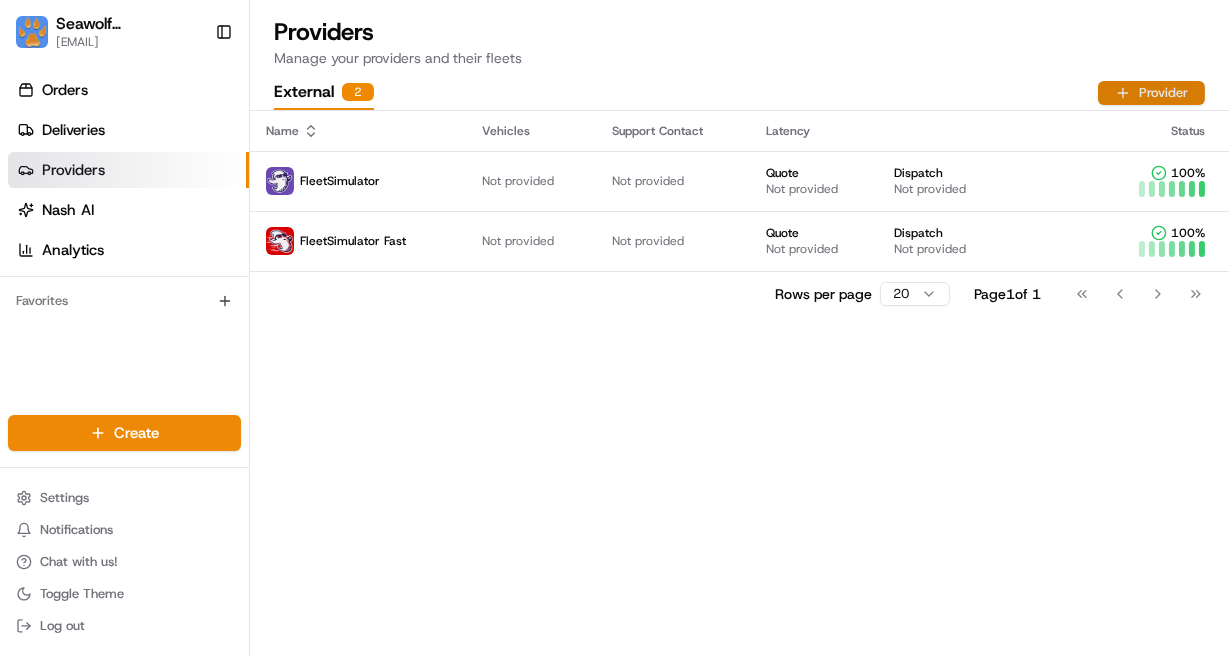 click on "Provider" at bounding box center (1151, 93) 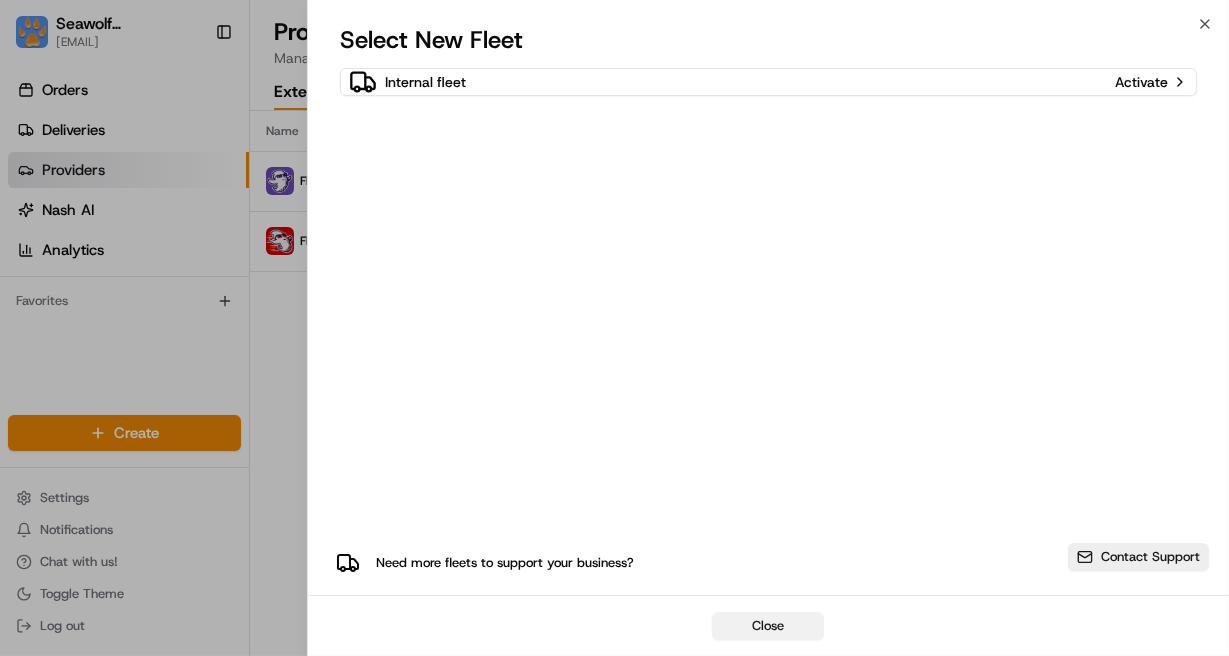 click on "Close" at bounding box center [769, 626] 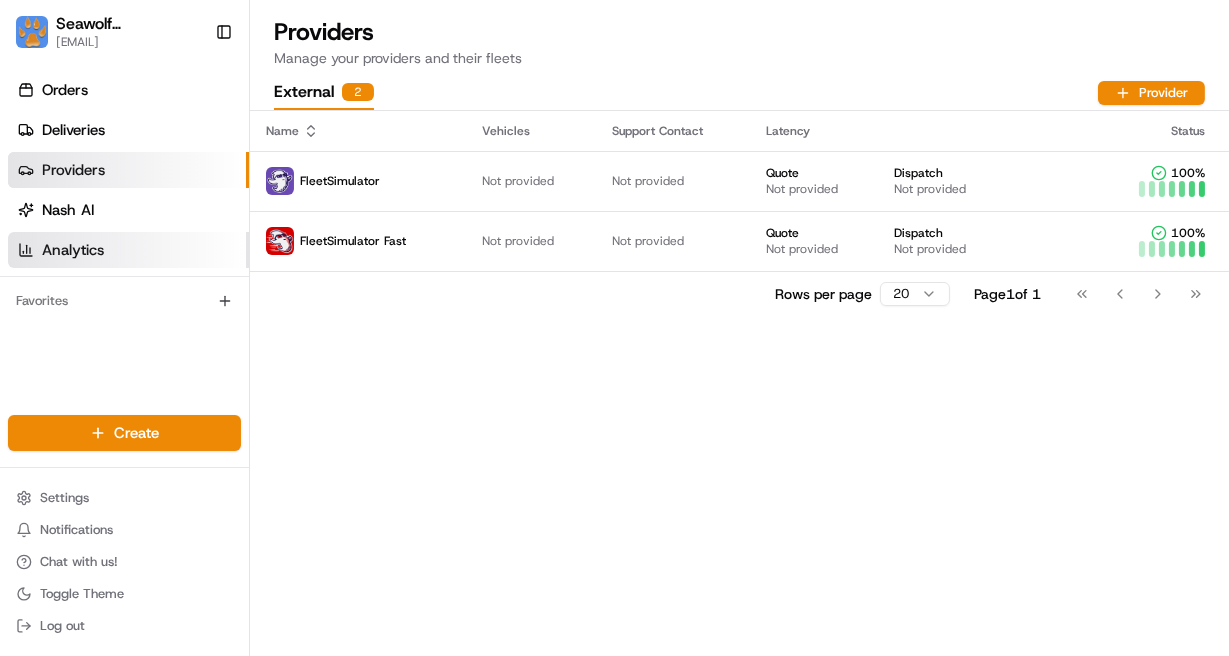 click on "Analytics" at bounding box center (128, 250) 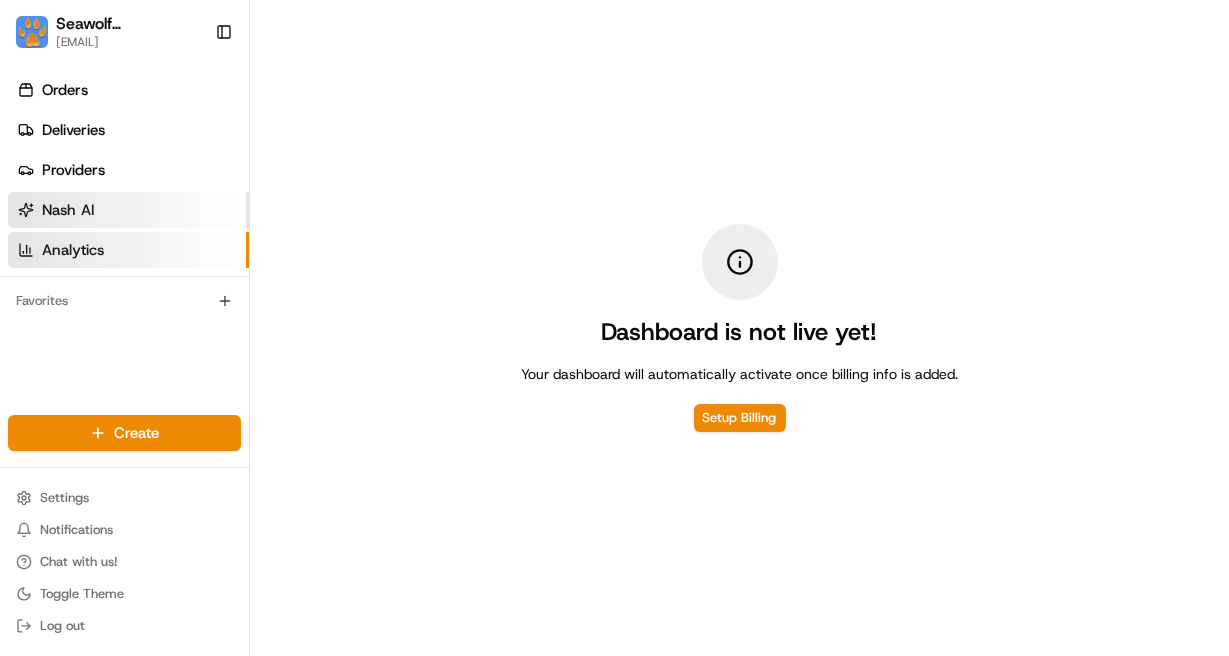 click on "Nash AI" at bounding box center (128, 210) 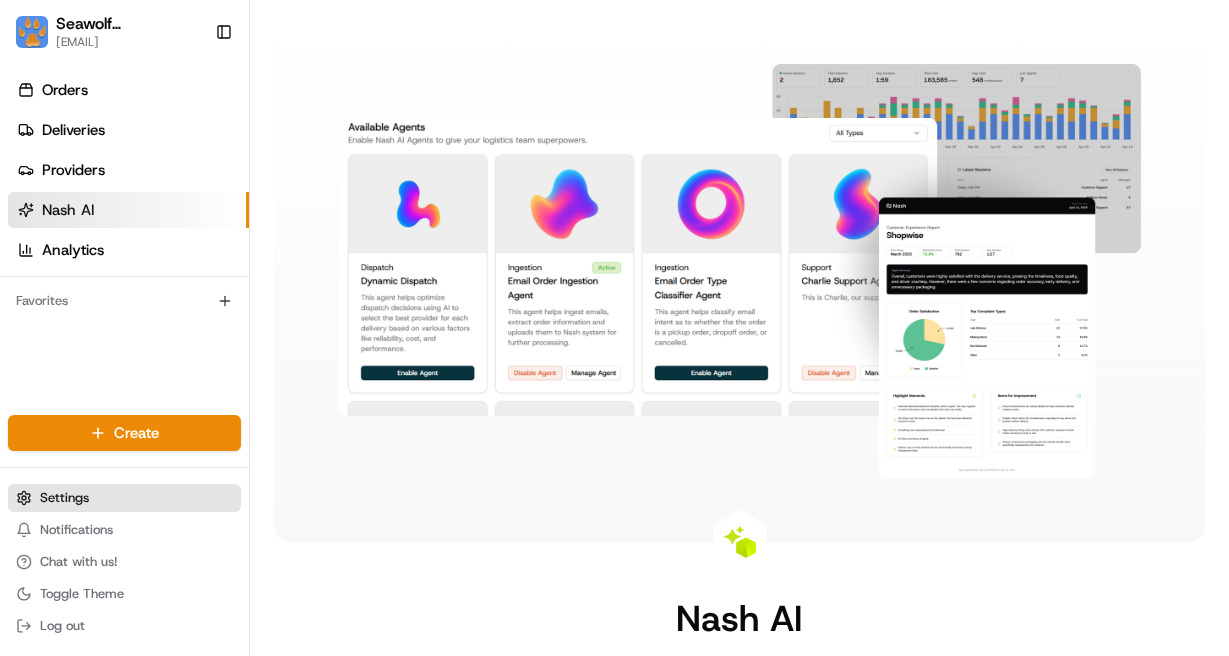 click on "Settings" at bounding box center [64, 498] 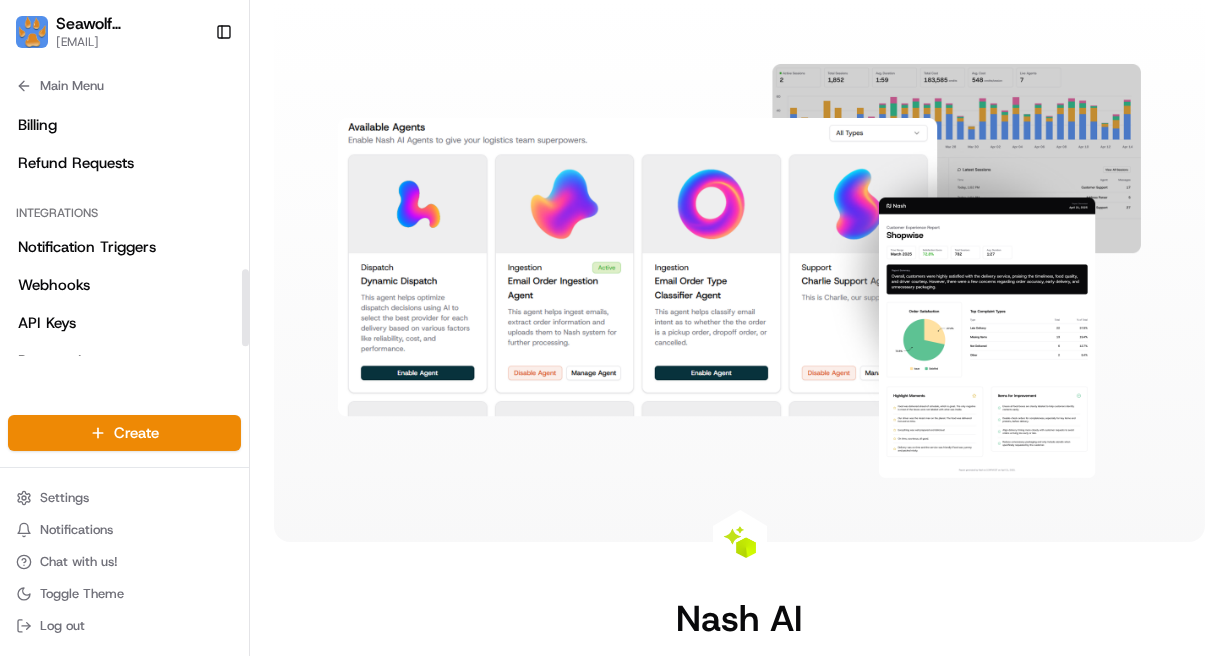 scroll, scrollTop: 589, scrollLeft: 0, axis: vertical 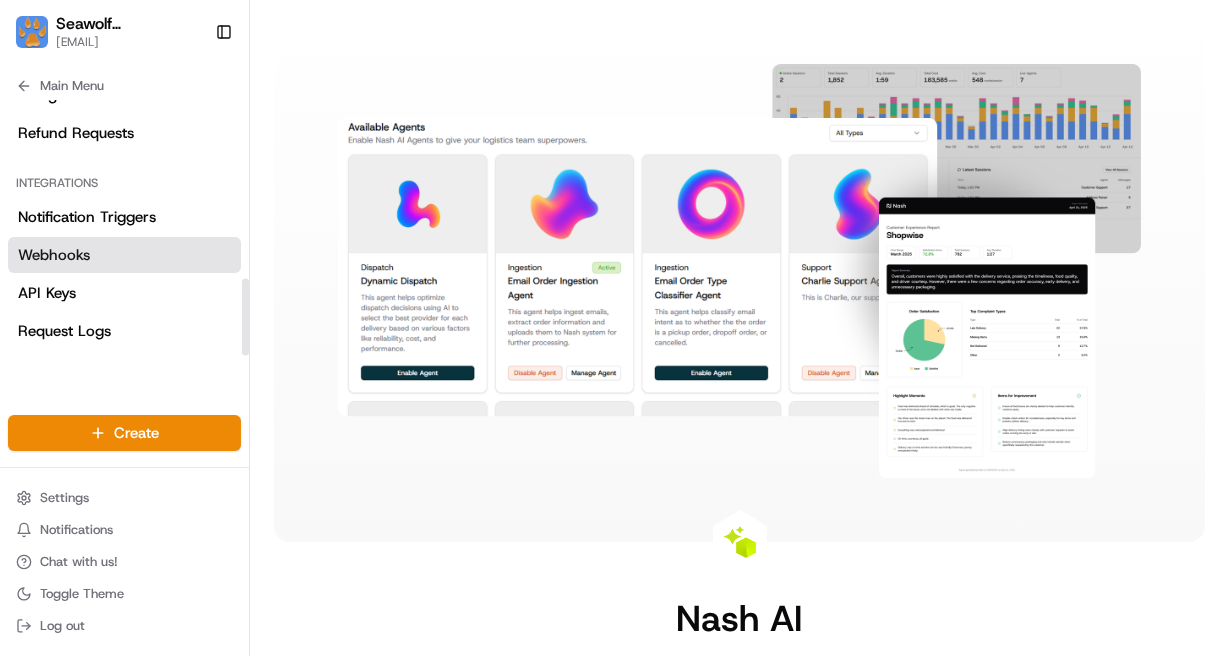 click on "Webhooks" at bounding box center (54, 255) 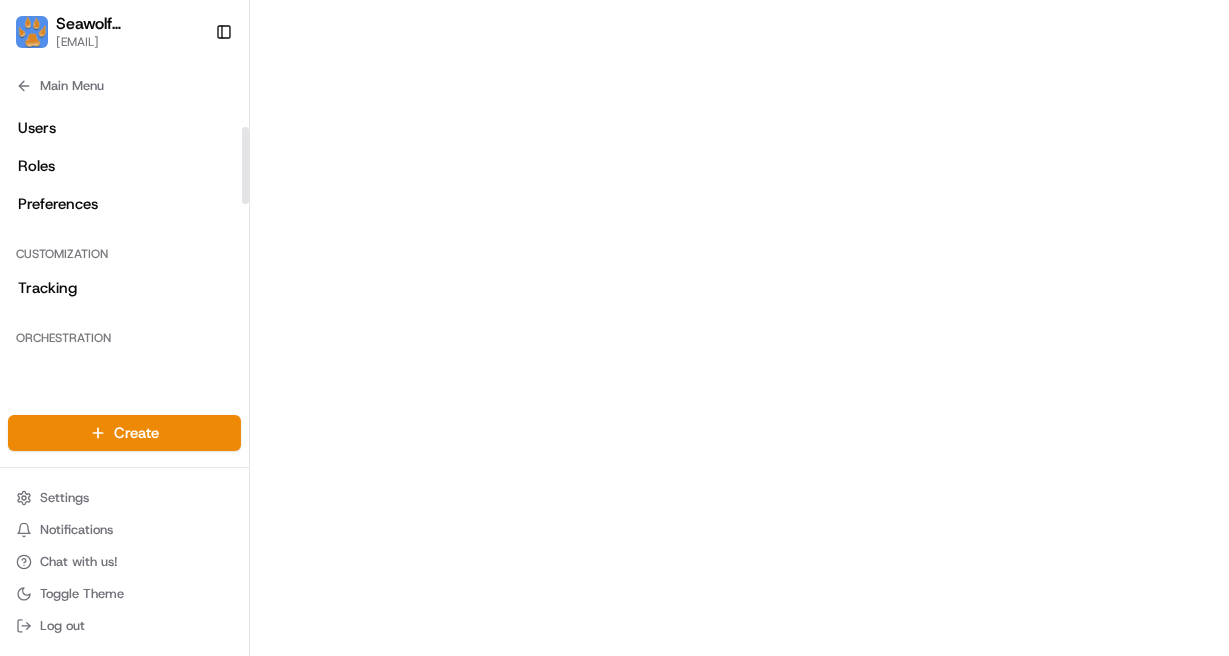 scroll, scrollTop: 0, scrollLeft: 0, axis: both 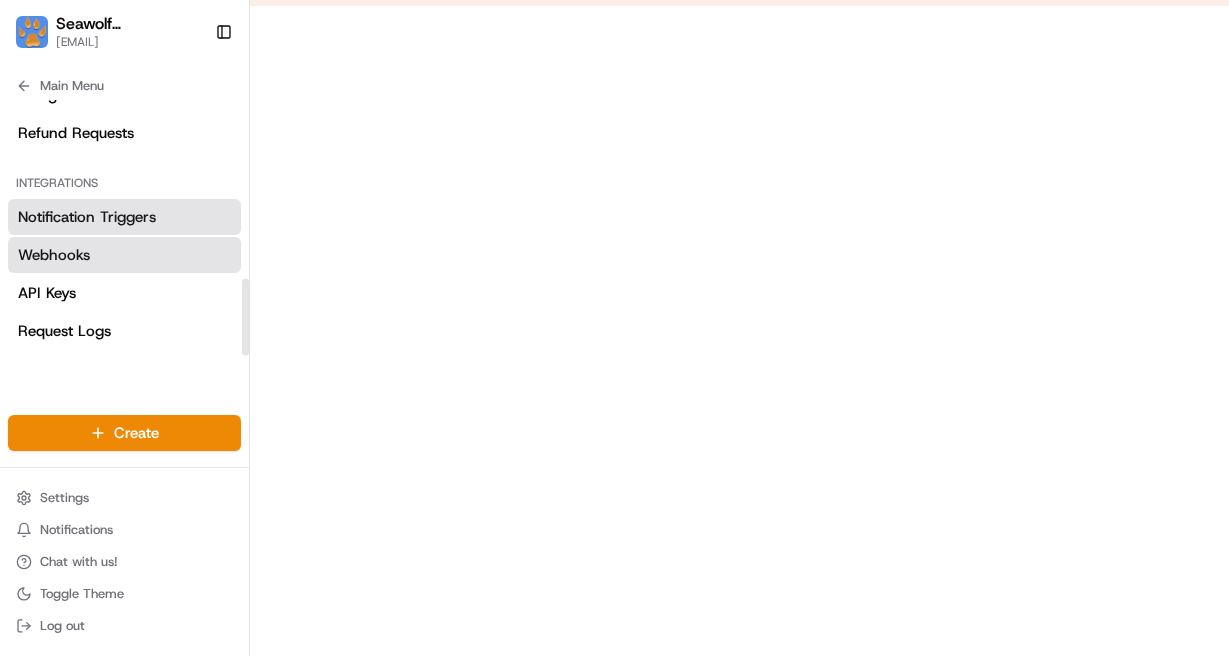 click on "Notification Triggers" at bounding box center (87, 217) 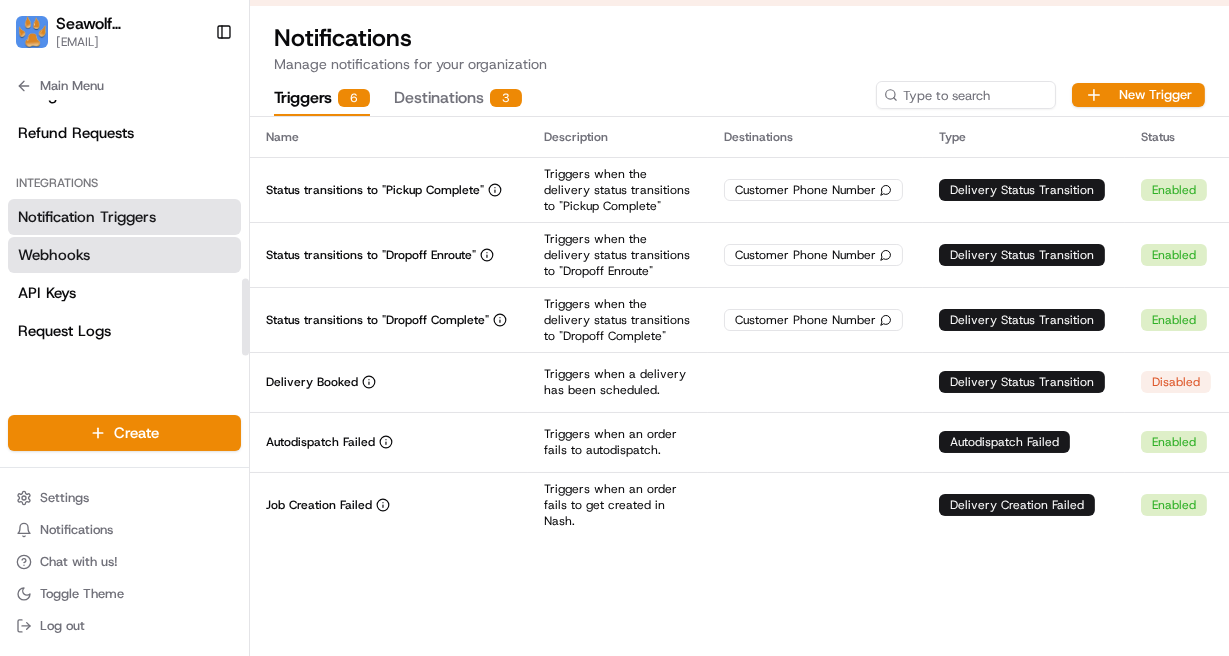 click on "Webhooks" at bounding box center (54, 255) 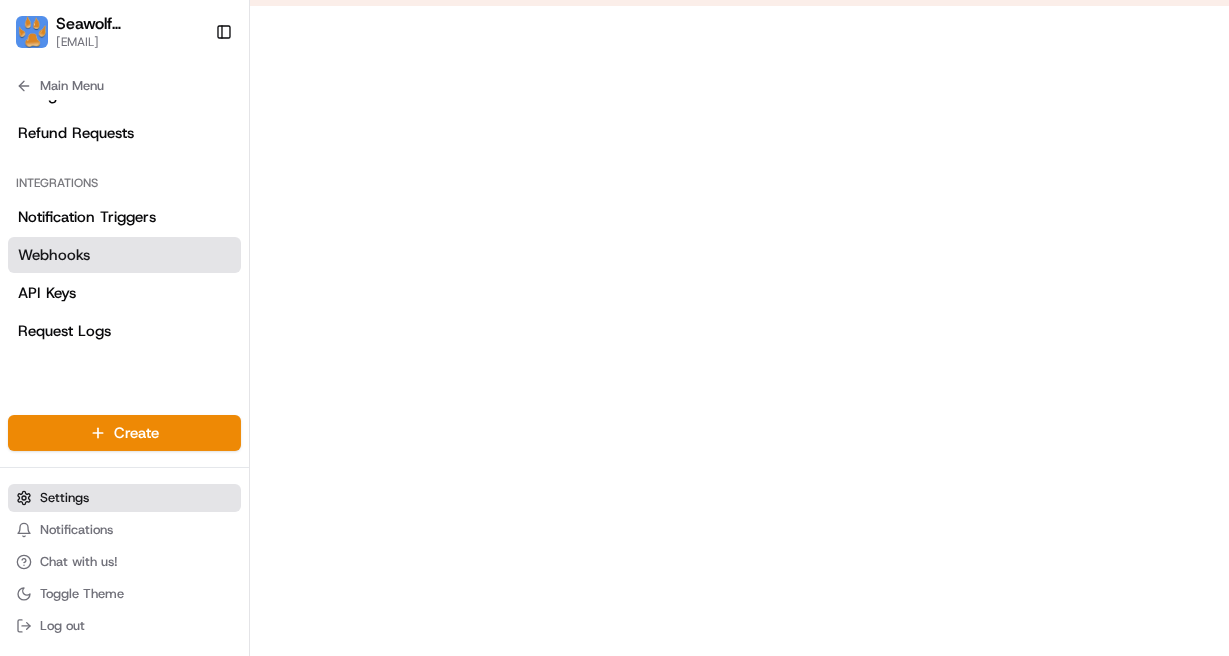 click on "Settings" at bounding box center [64, 498] 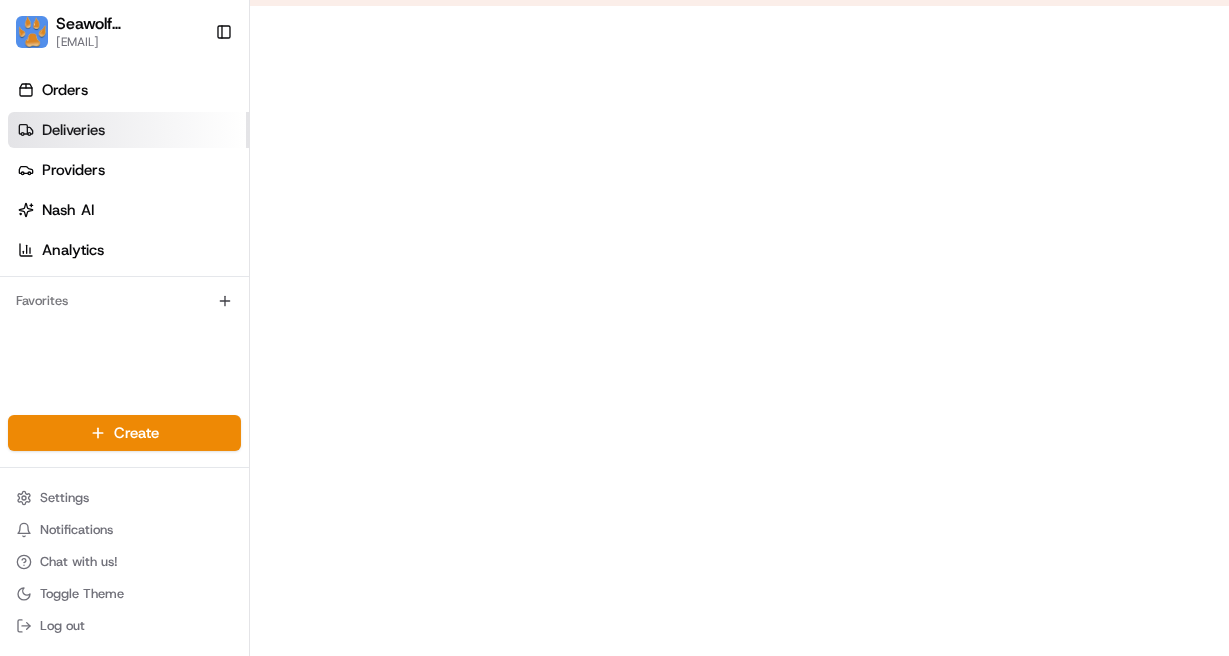 scroll, scrollTop: 48, scrollLeft: 0, axis: vertical 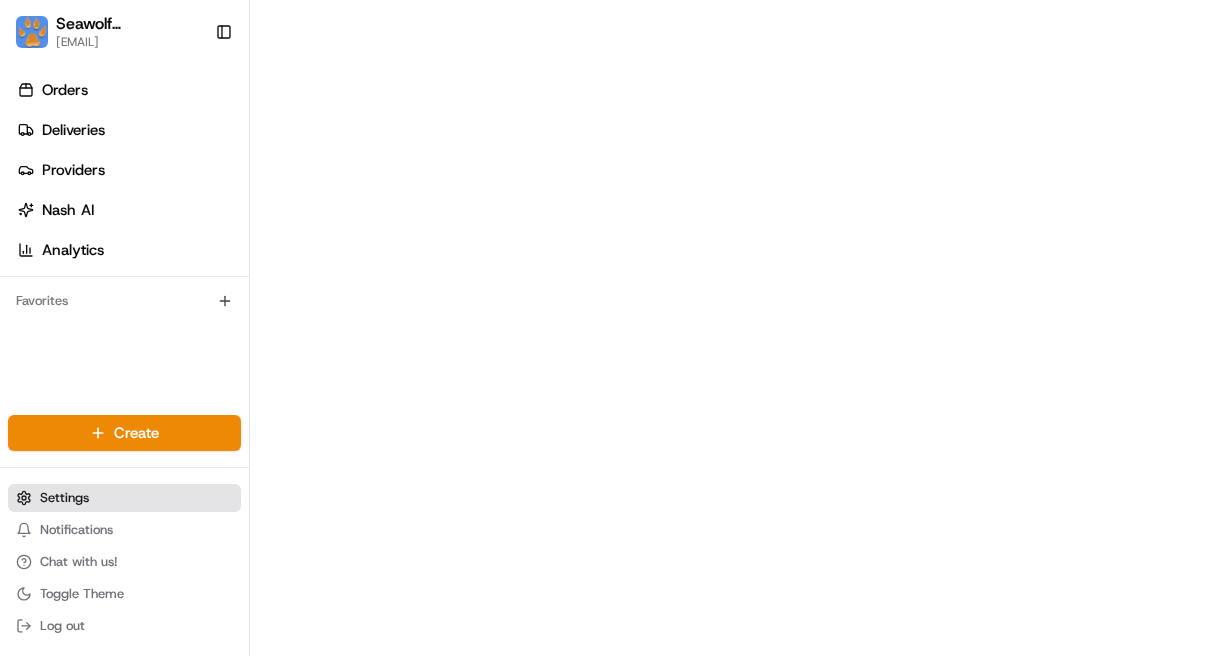 click on "Settings" at bounding box center [124, 498] 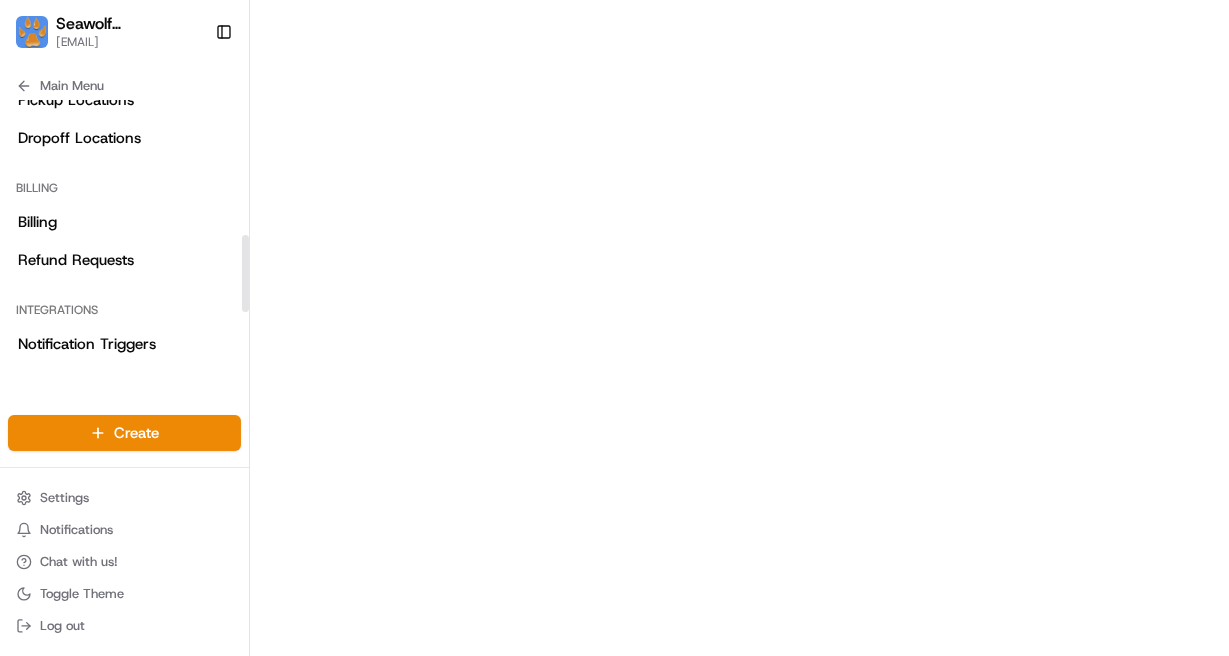 scroll, scrollTop: 437, scrollLeft: 0, axis: vertical 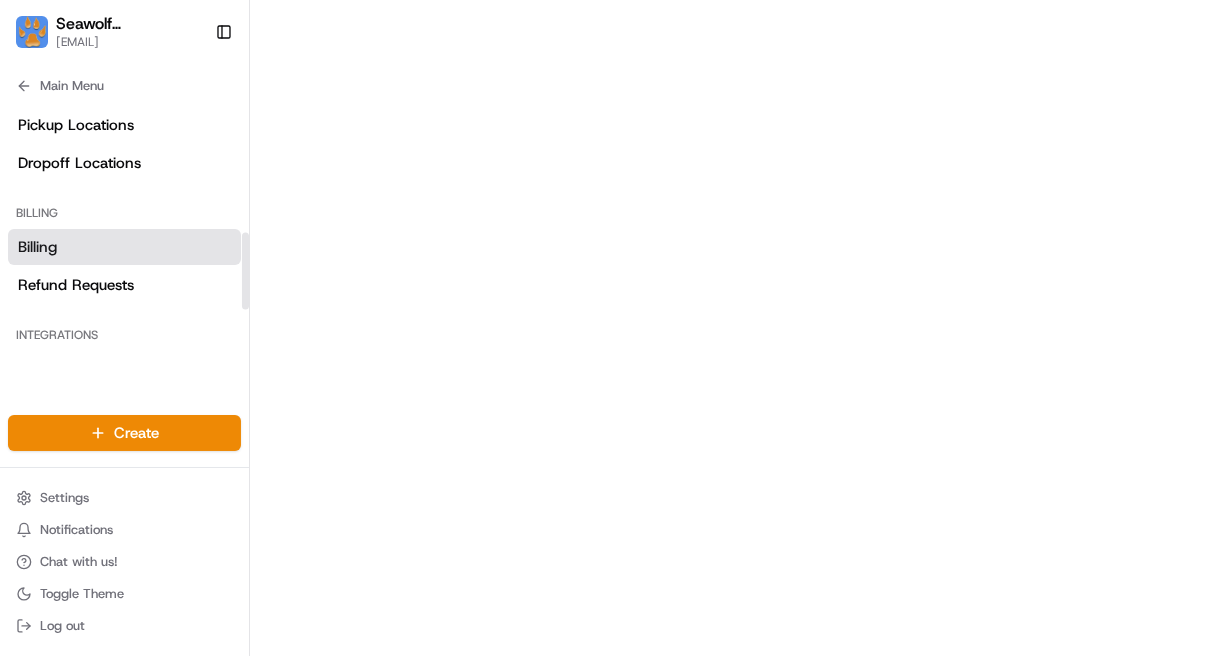 click on "Billing" at bounding box center (124, 247) 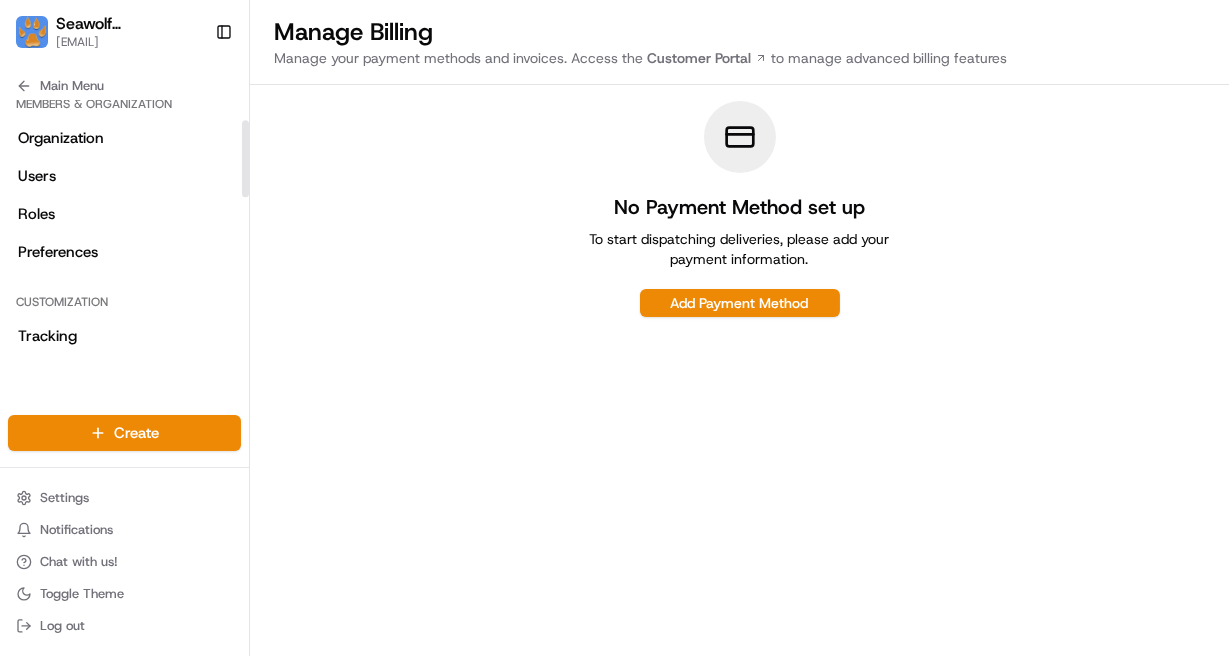 scroll, scrollTop: 0, scrollLeft: 0, axis: both 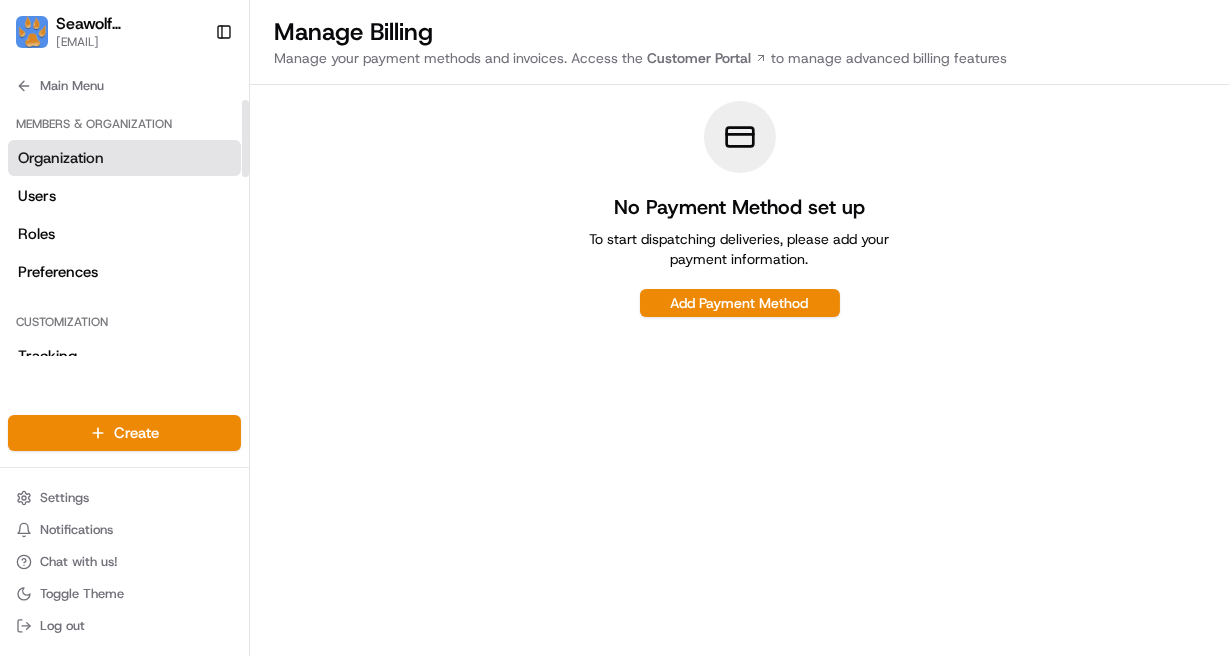 click on "Organization" at bounding box center (61, 158) 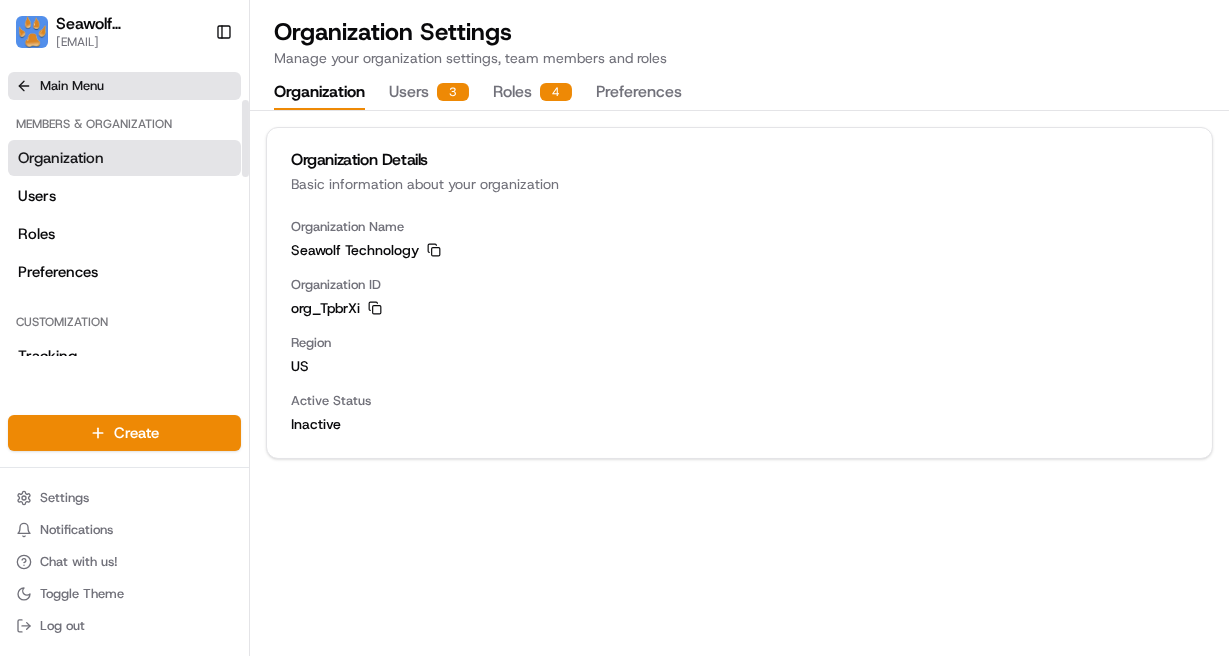 click on "Main Menu" at bounding box center (72, 86) 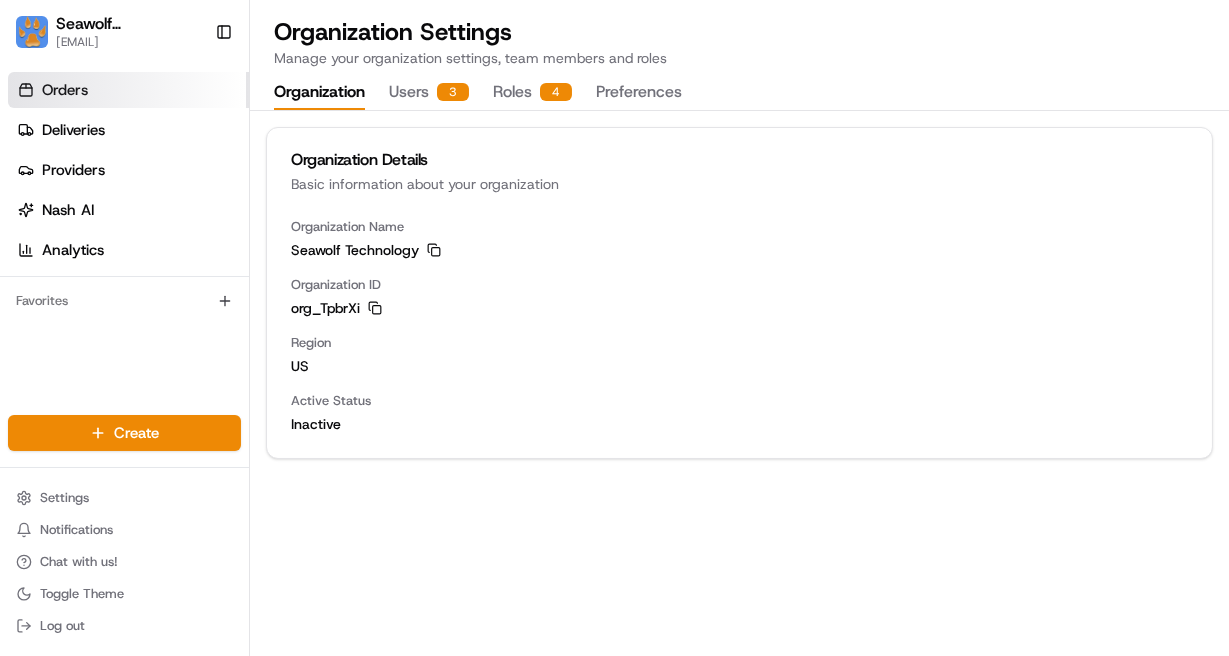 click on "Orders" at bounding box center [128, 90] 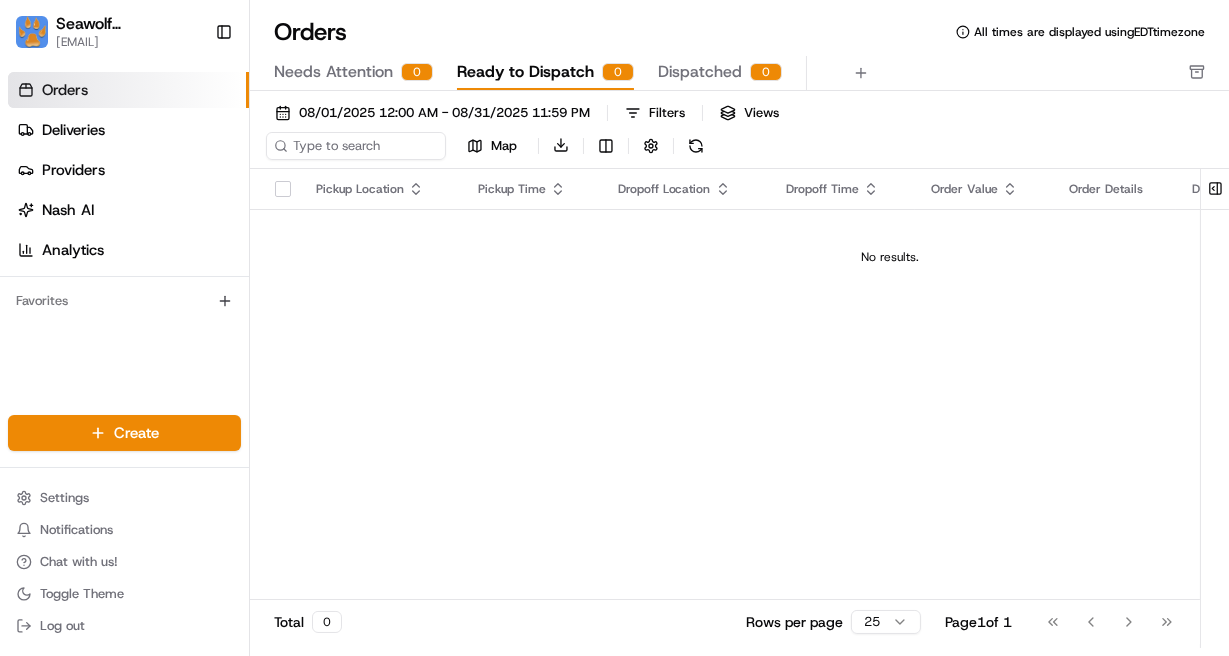 click on "Needs Attention" at bounding box center (333, 72) 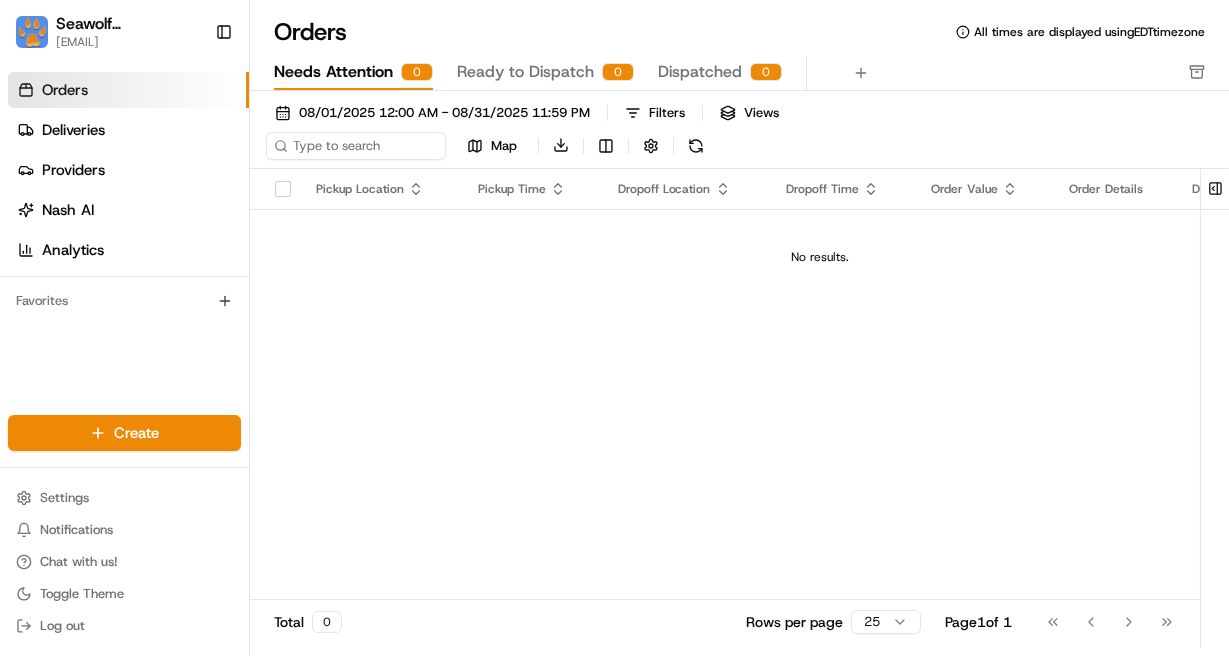 click on "Ready to Dispatch" at bounding box center (525, 72) 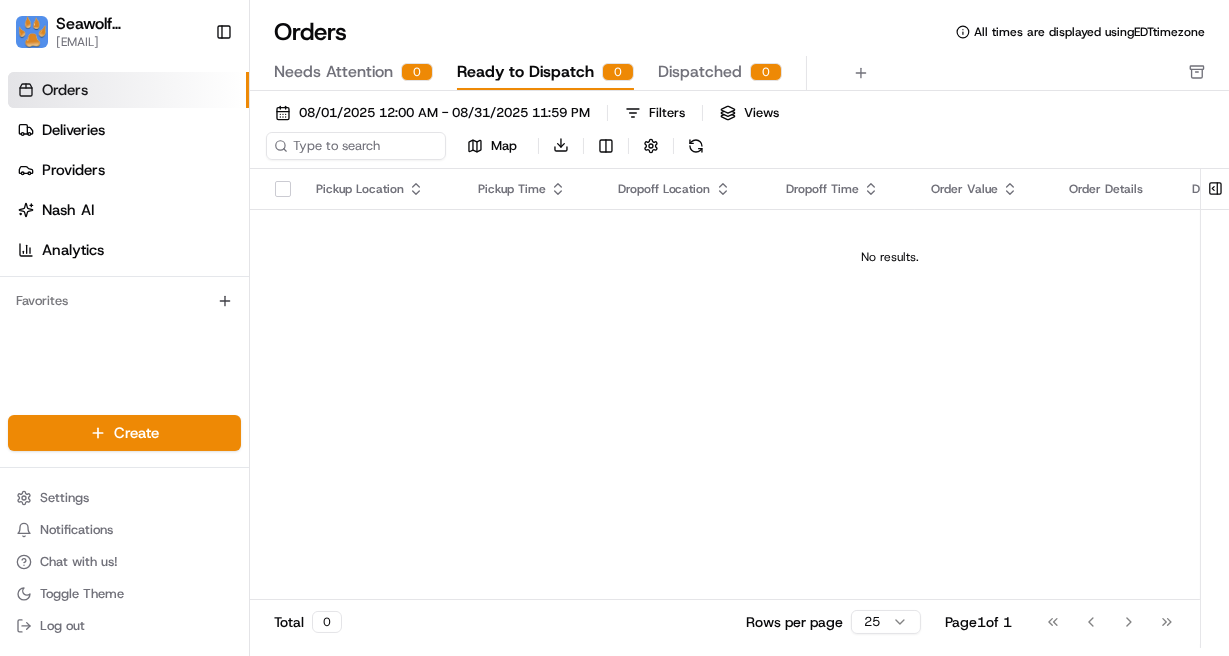 click on "Dispatched" at bounding box center [700, 72] 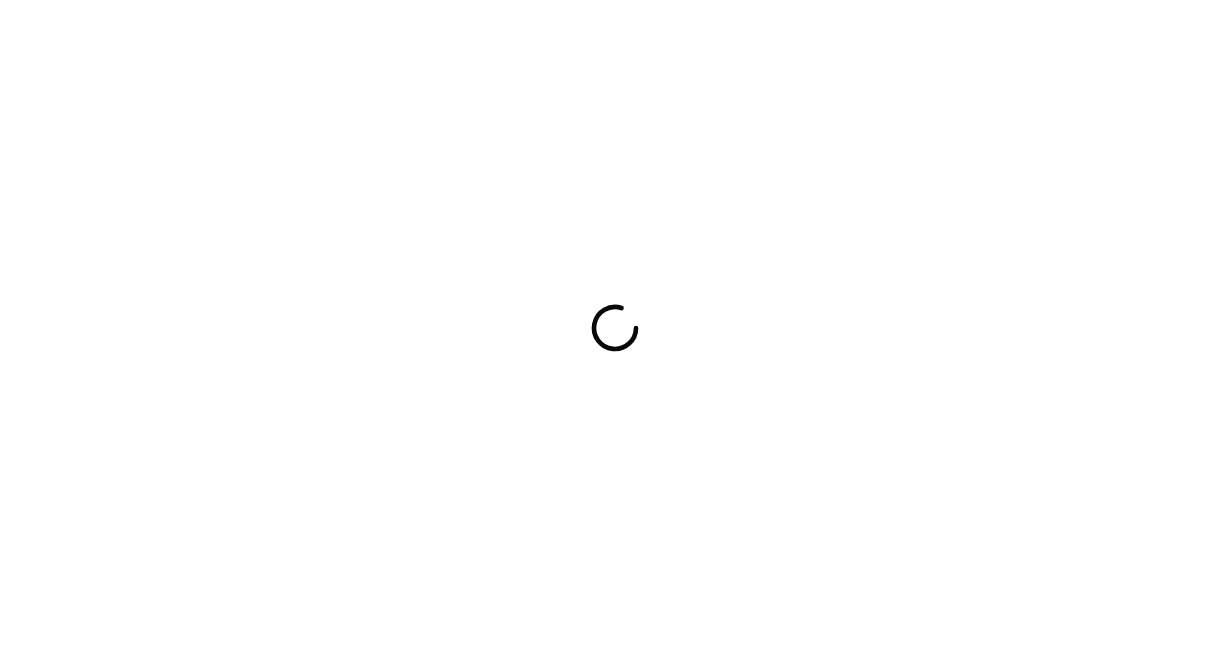 scroll, scrollTop: 0, scrollLeft: 0, axis: both 